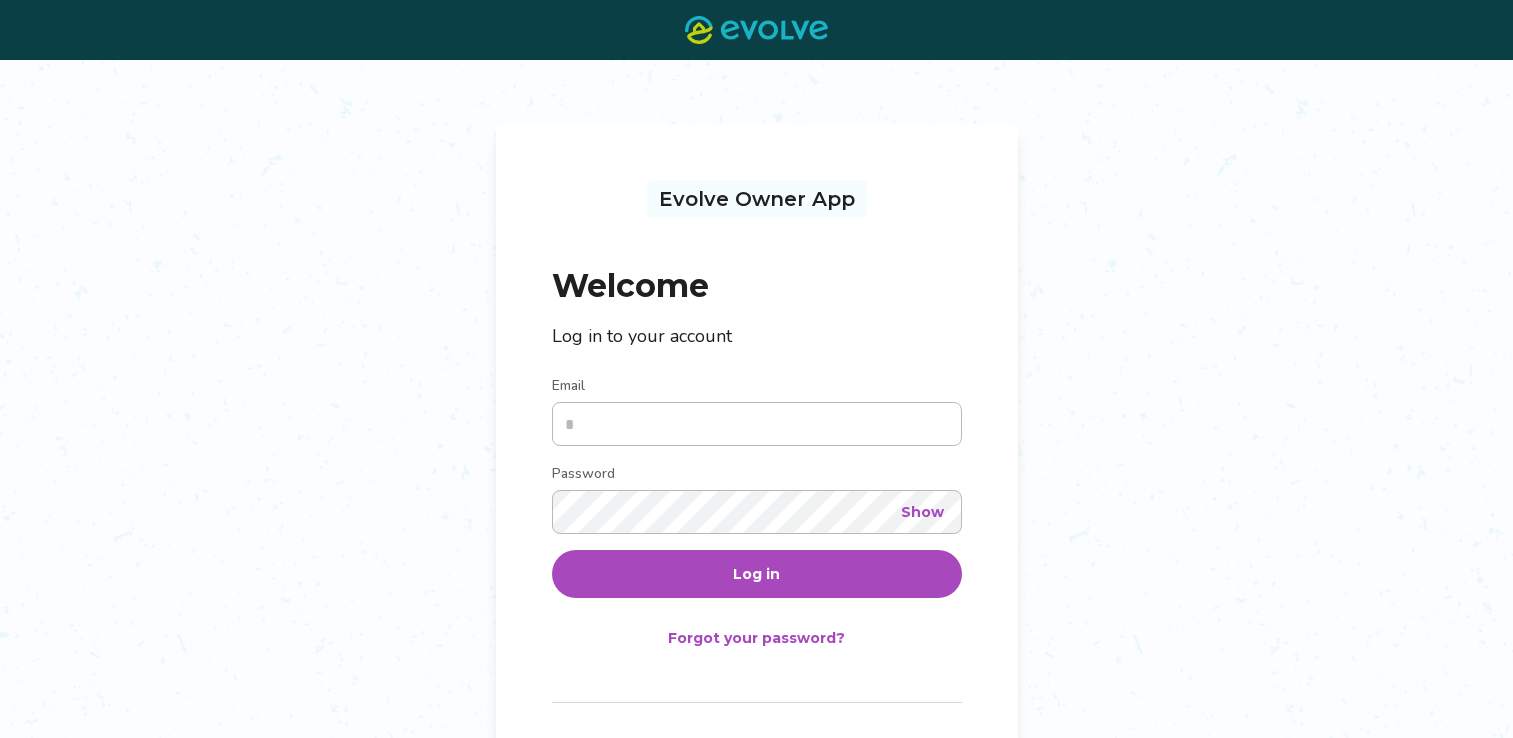 scroll, scrollTop: 0, scrollLeft: 0, axis: both 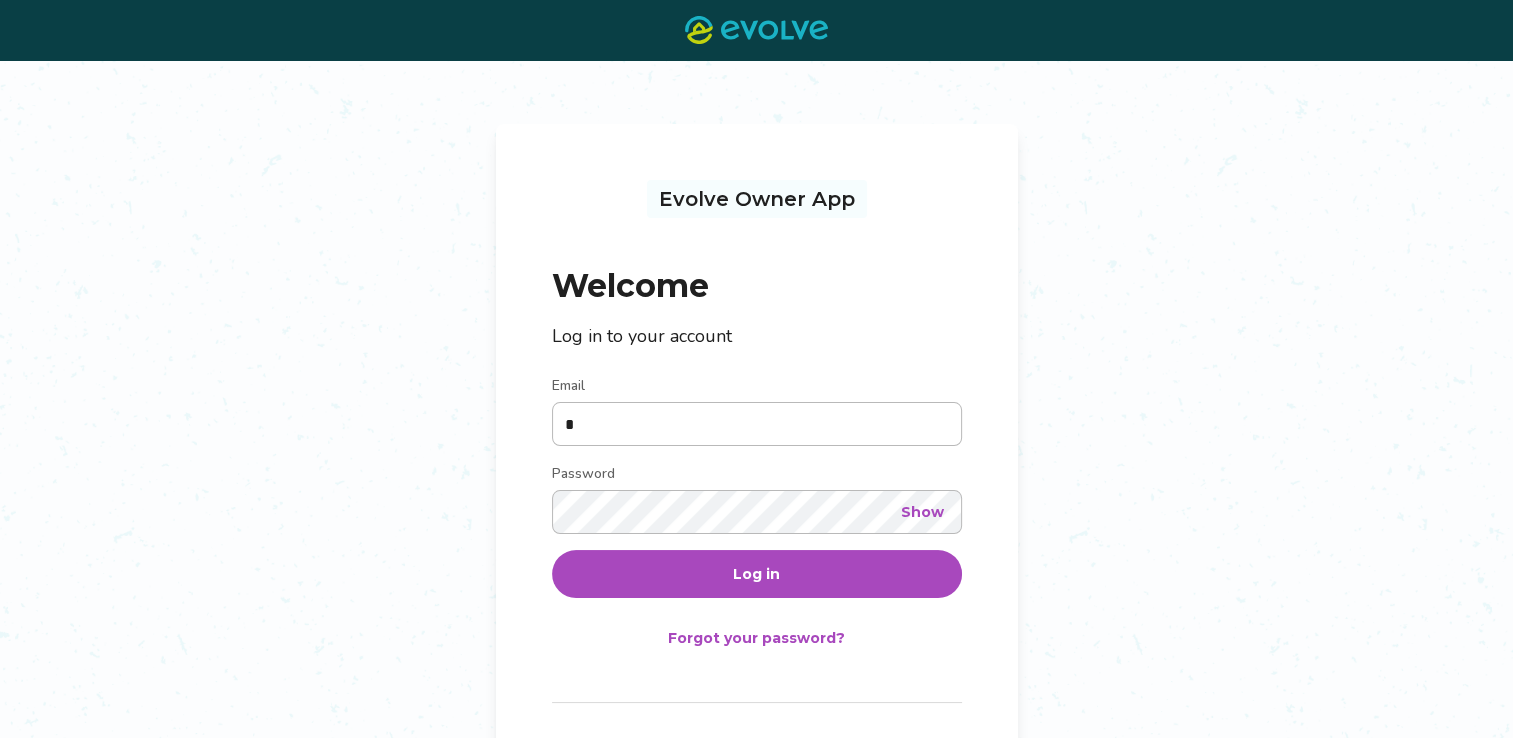 type on "**********" 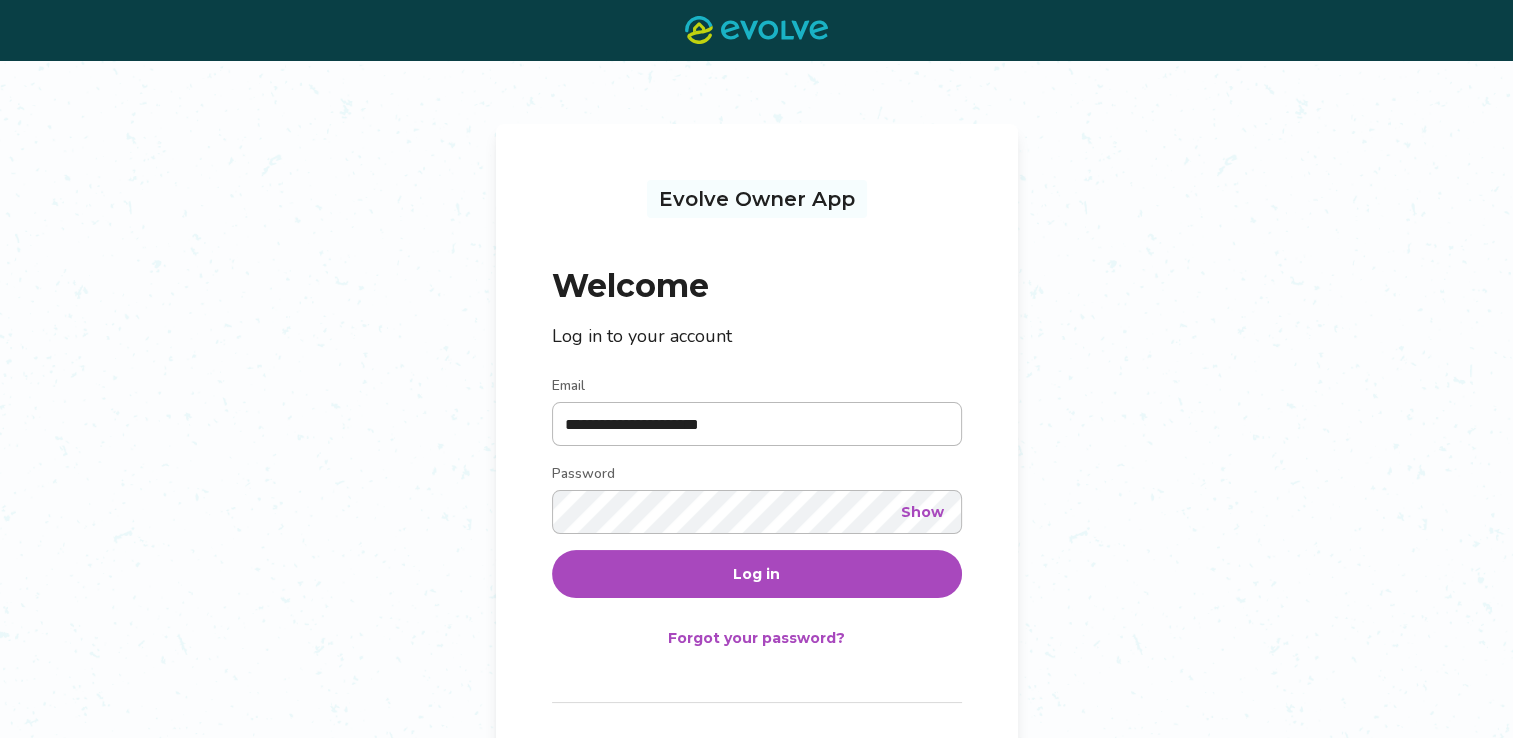 click on "Log in" at bounding box center [757, 574] 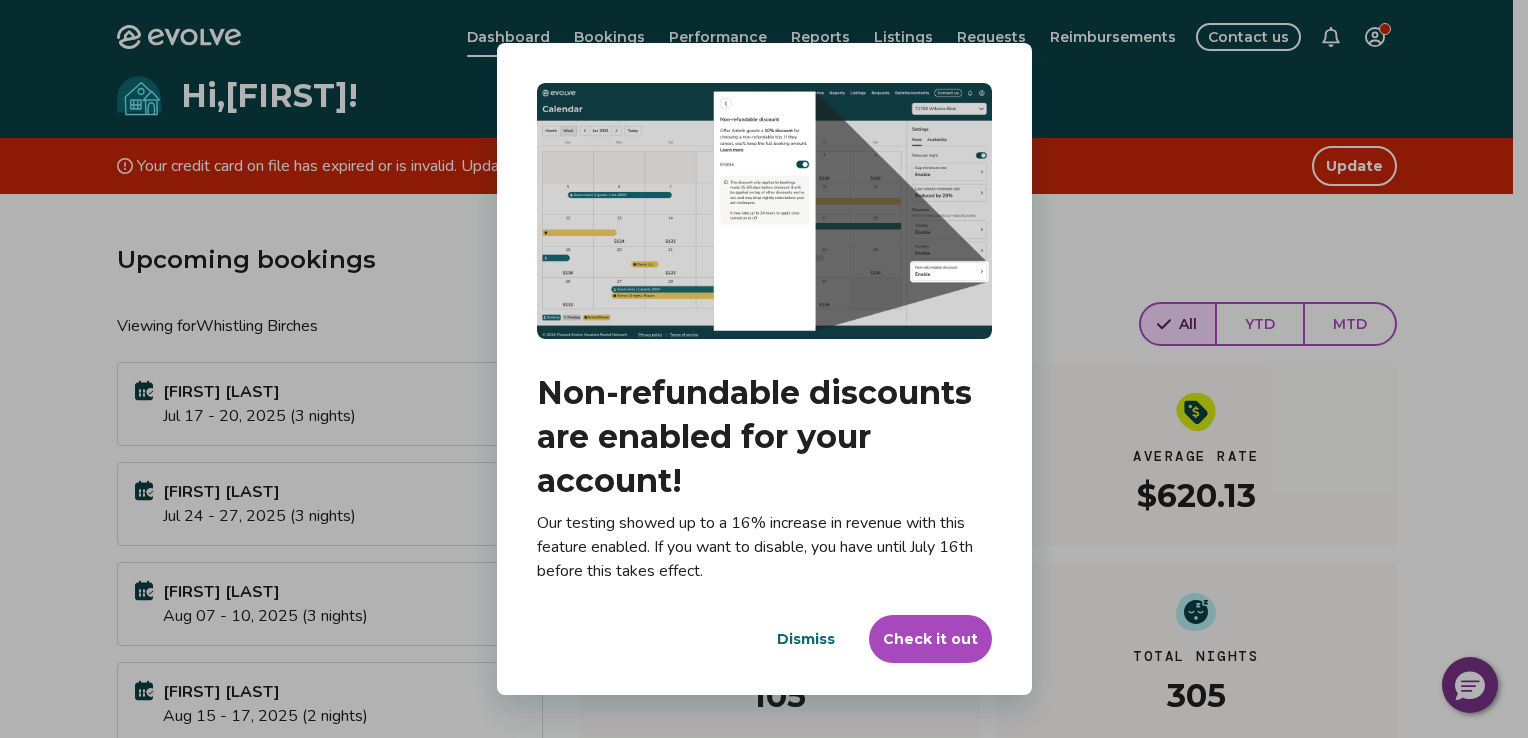 click on "Dismiss" at bounding box center [806, 639] 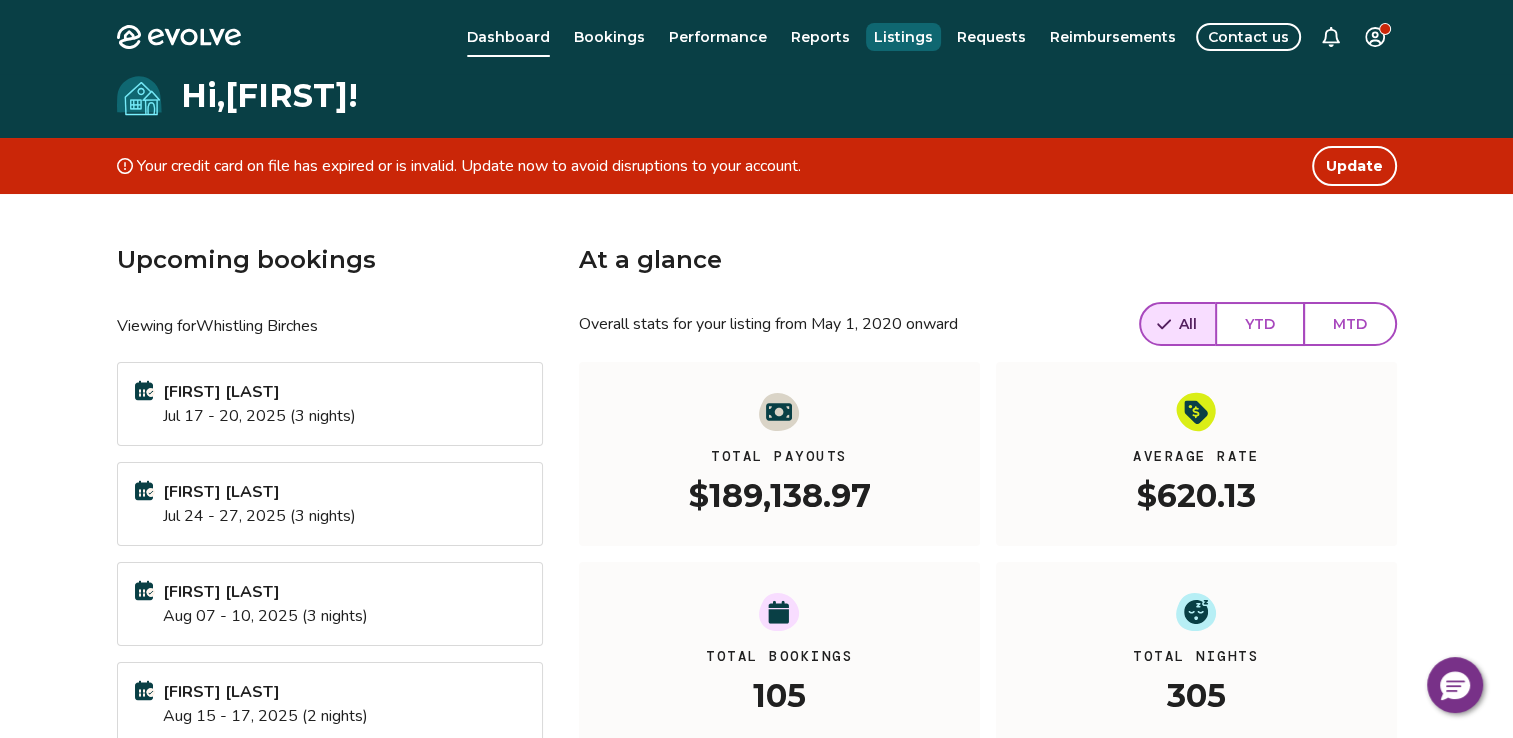 click on "Listings" at bounding box center (903, 37) 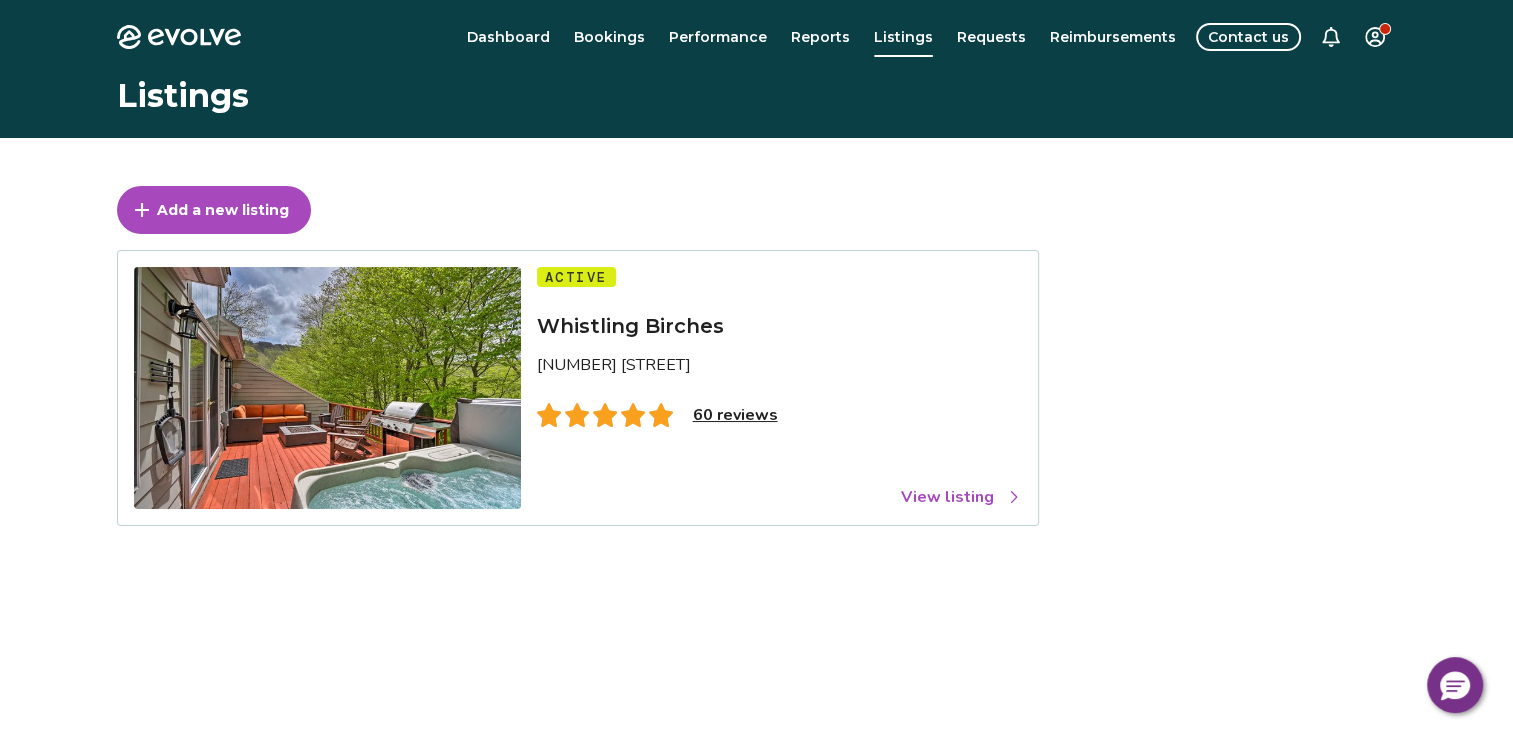 click on "60 reviews" at bounding box center [735, 415] 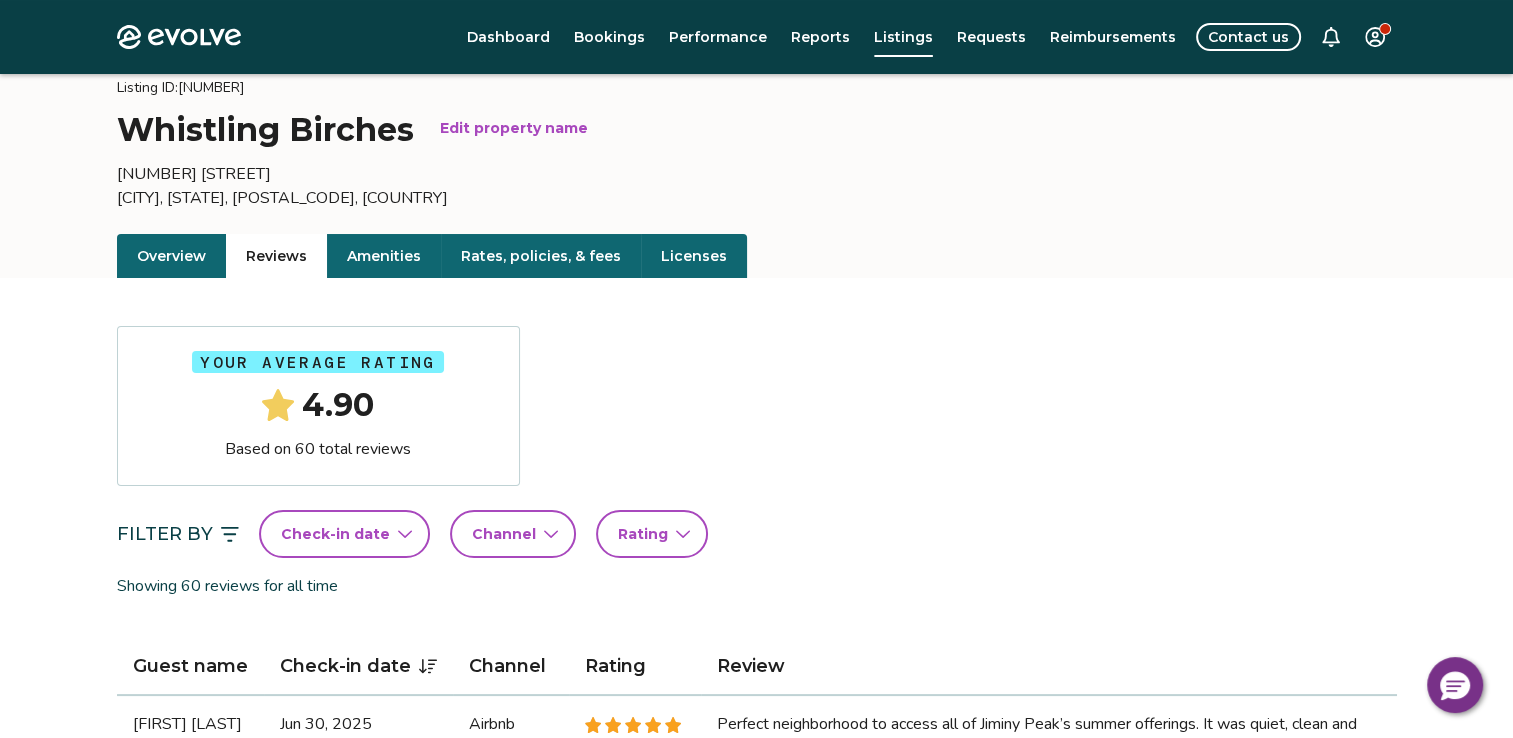scroll, scrollTop: 120, scrollLeft: 0, axis: vertical 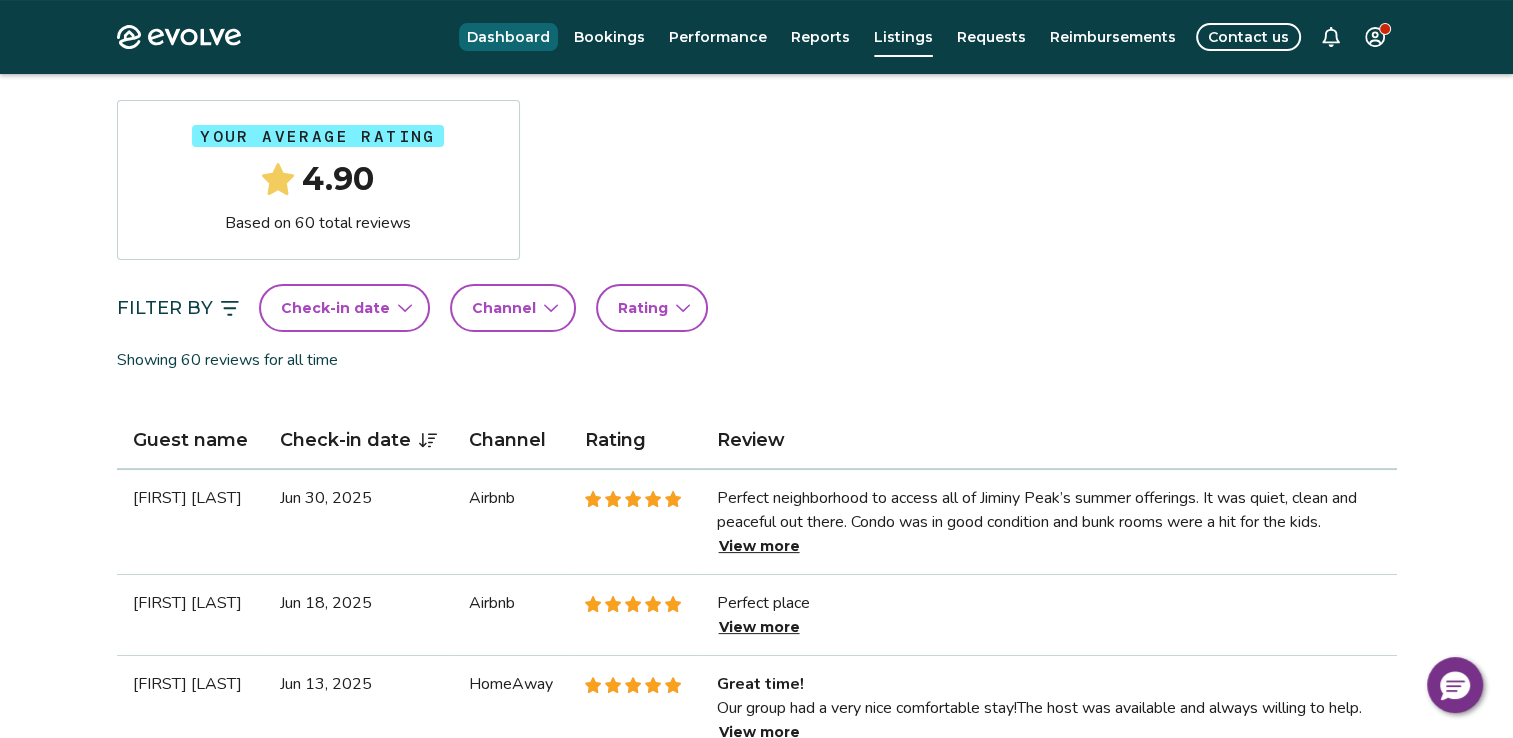 click on "Dashboard" at bounding box center (508, 37) 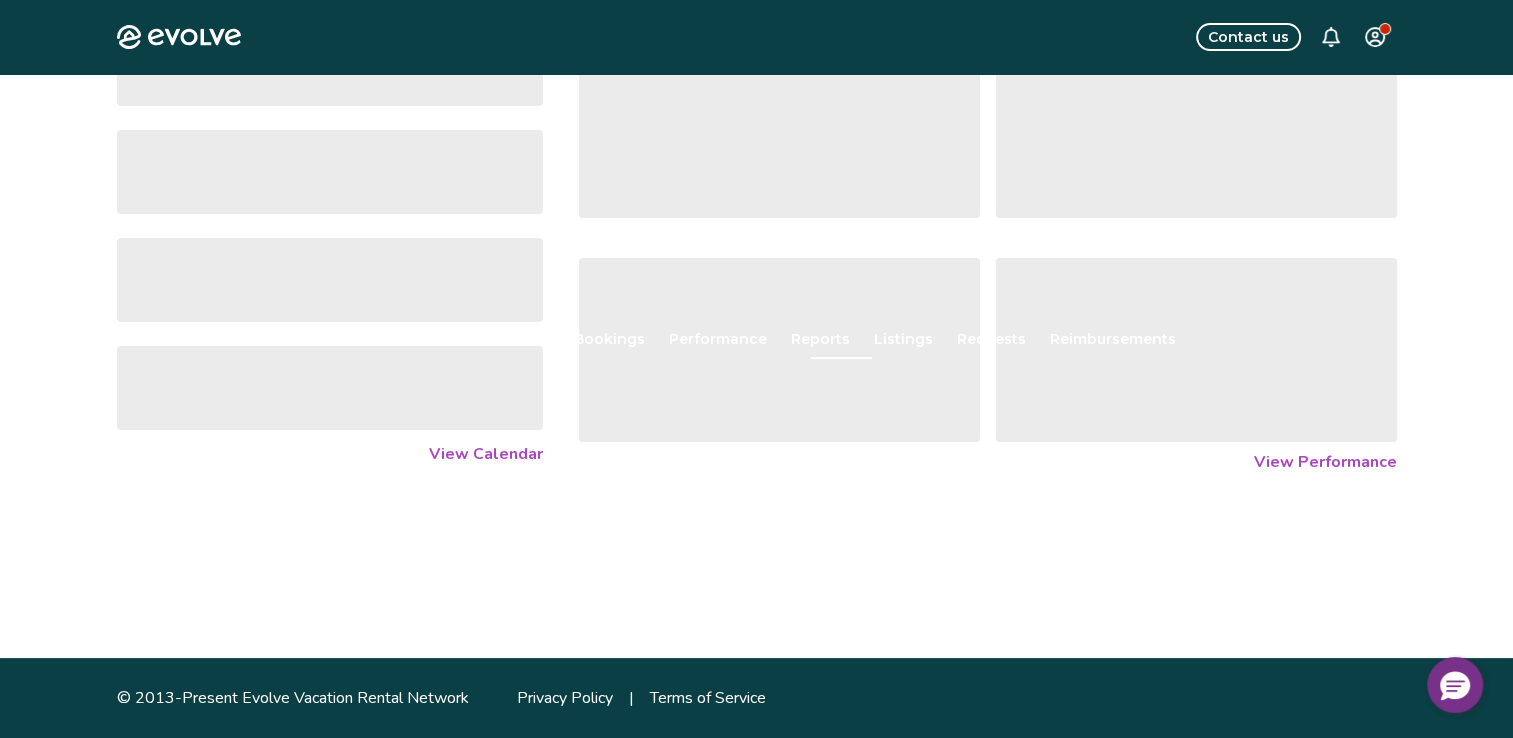 scroll, scrollTop: 0, scrollLeft: 0, axis: both 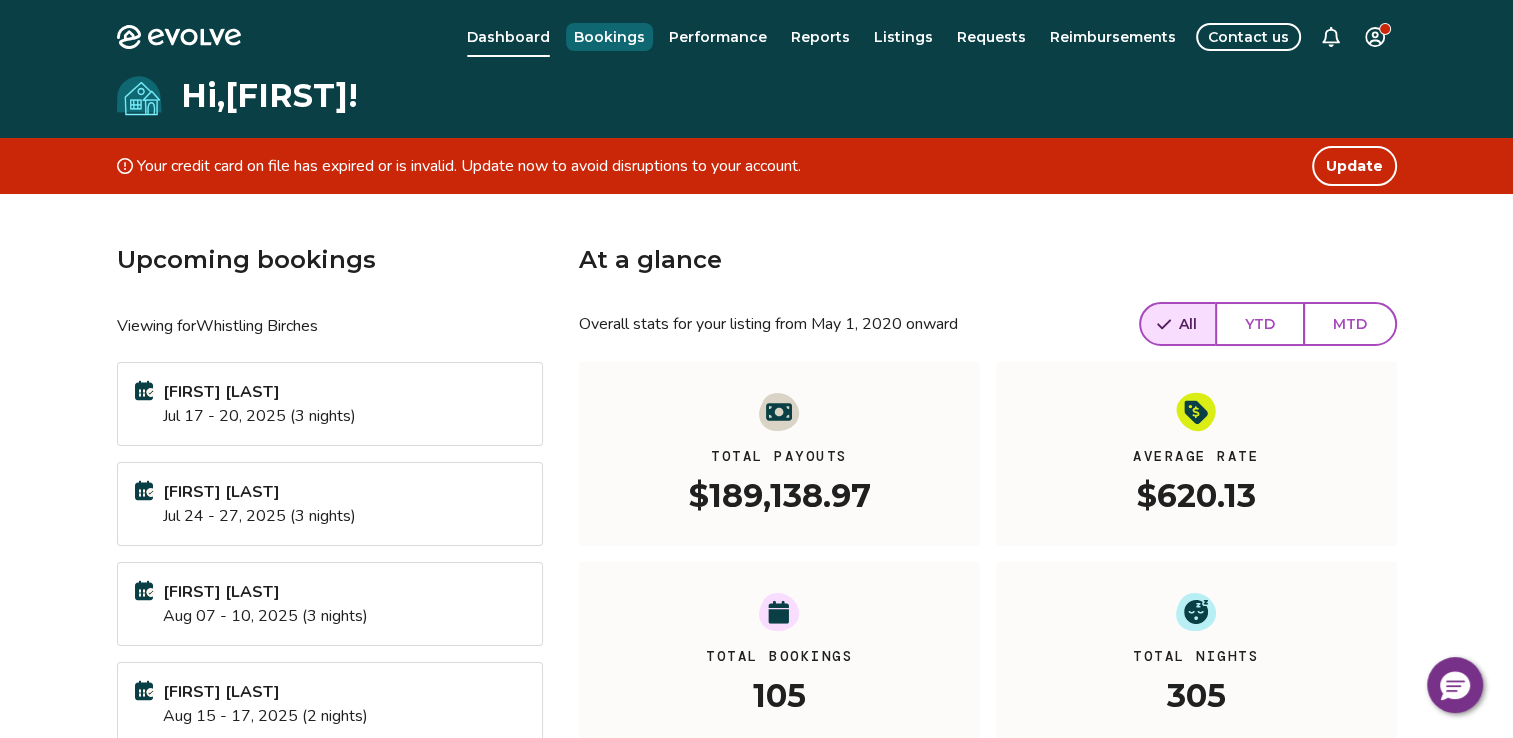 click on "Bookings" at bounding box center (609, 37) 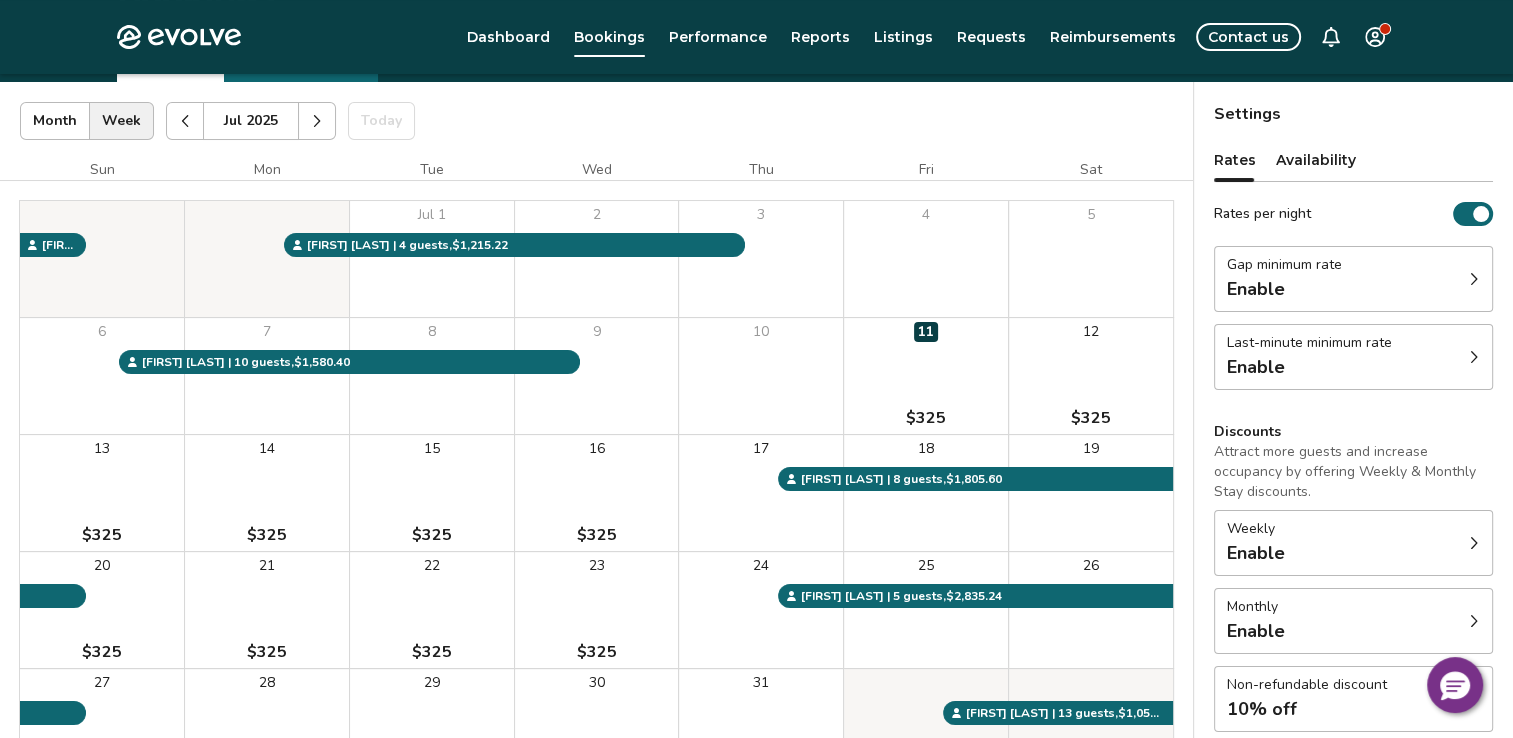 scroll, scrollTop: 120, scrollLeft: 0, axis: vertical 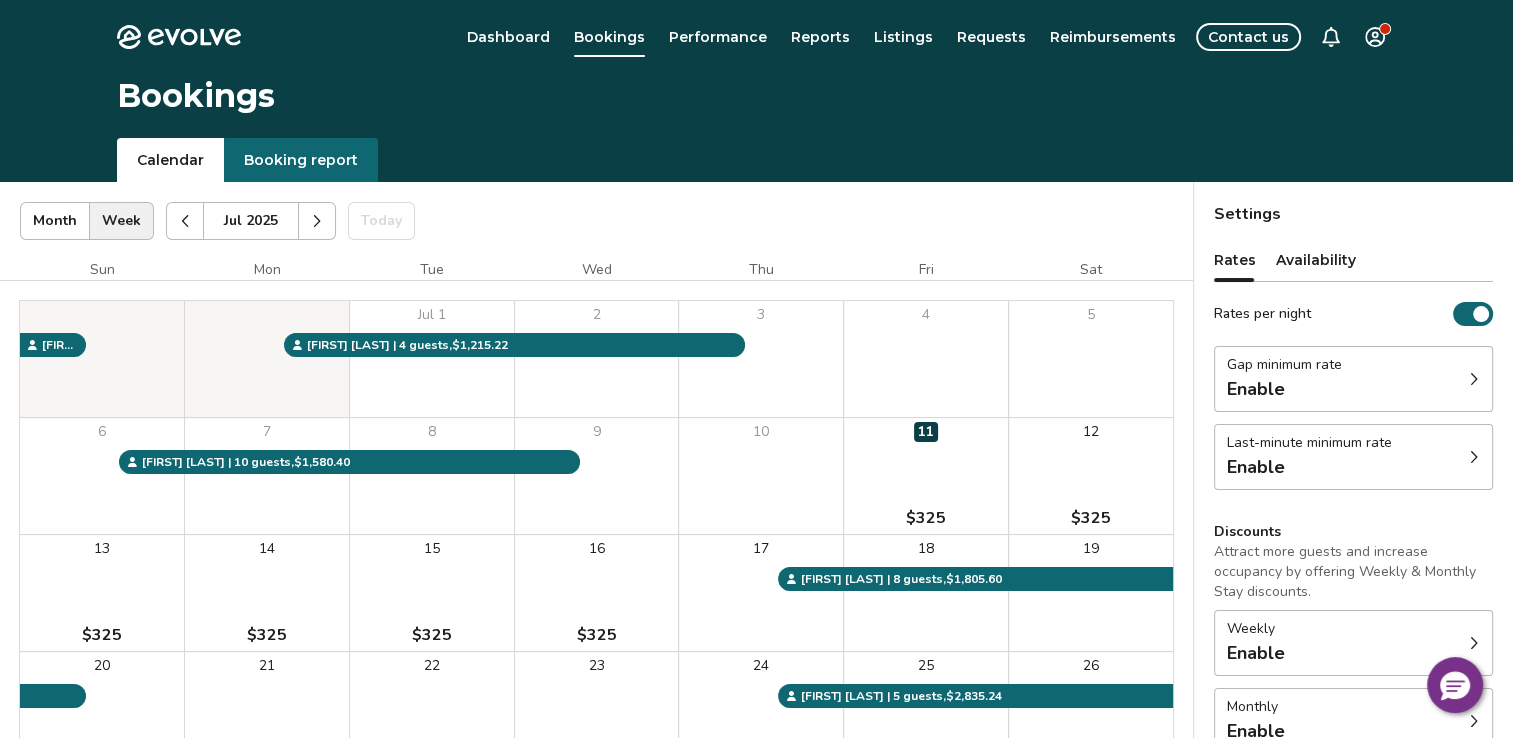 click 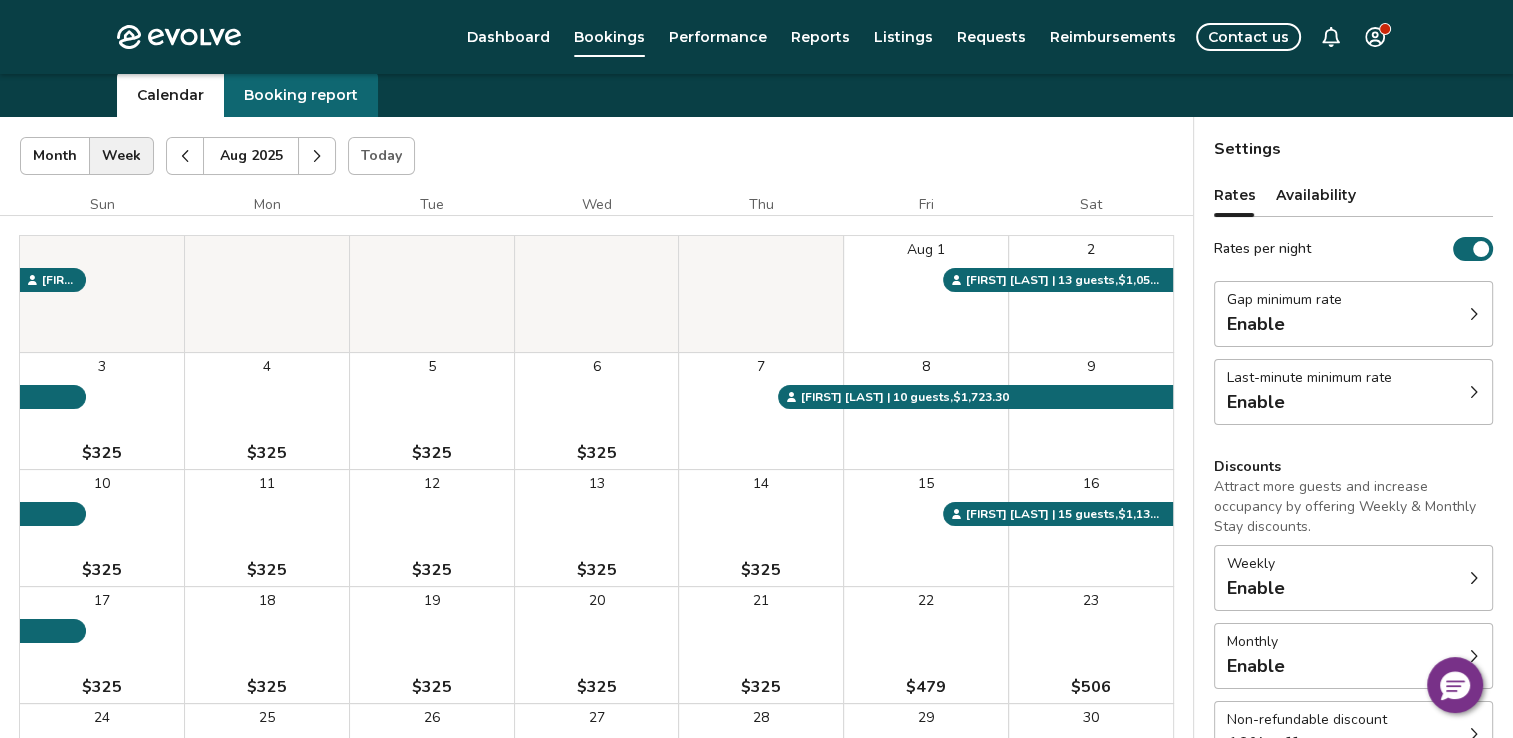 scroll, scrollTop: 80, scrollLeft: 0, axis: vertical 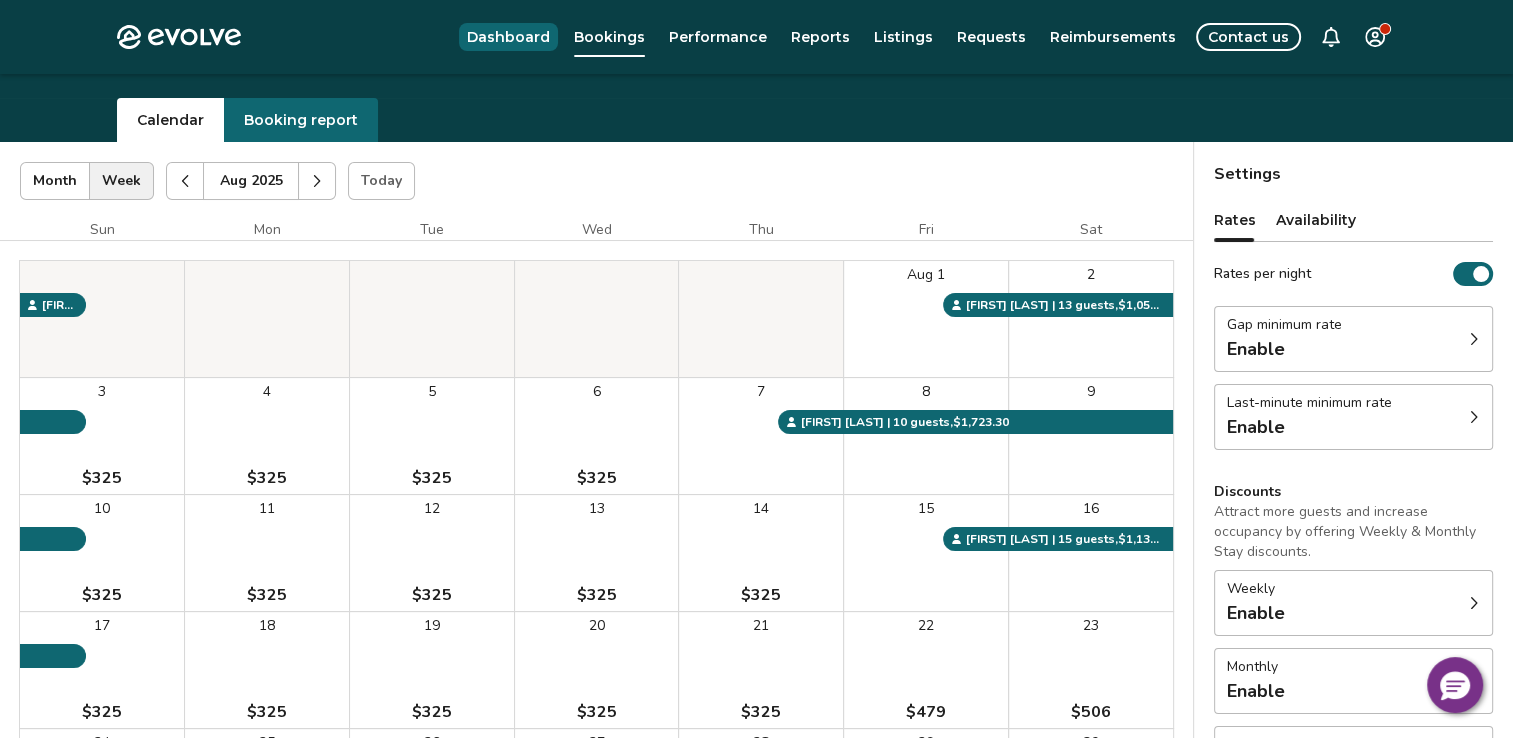 click on "Dashboard" at bounding box center [508, 37] 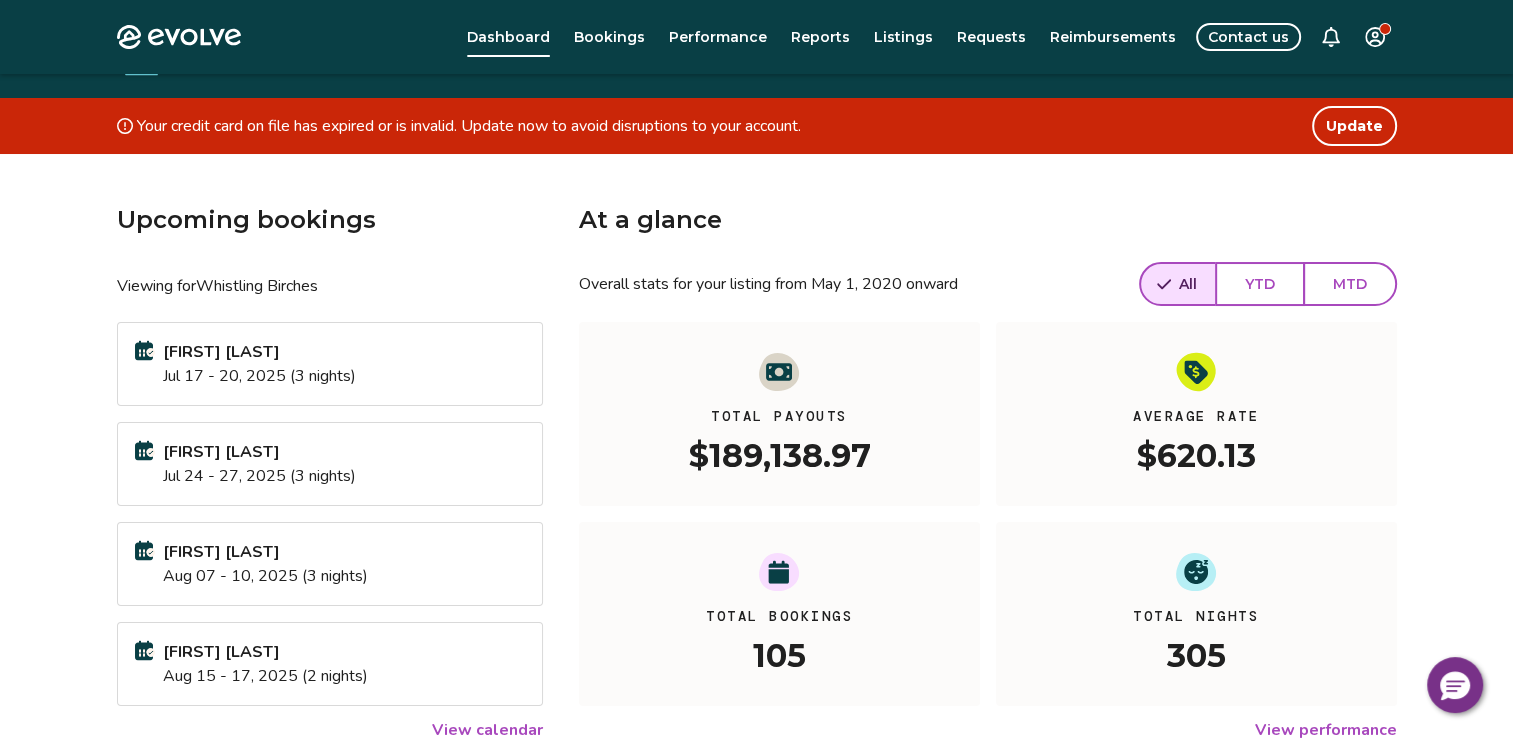 click on "Upcoming bookings" at bounding box center (330, 220) 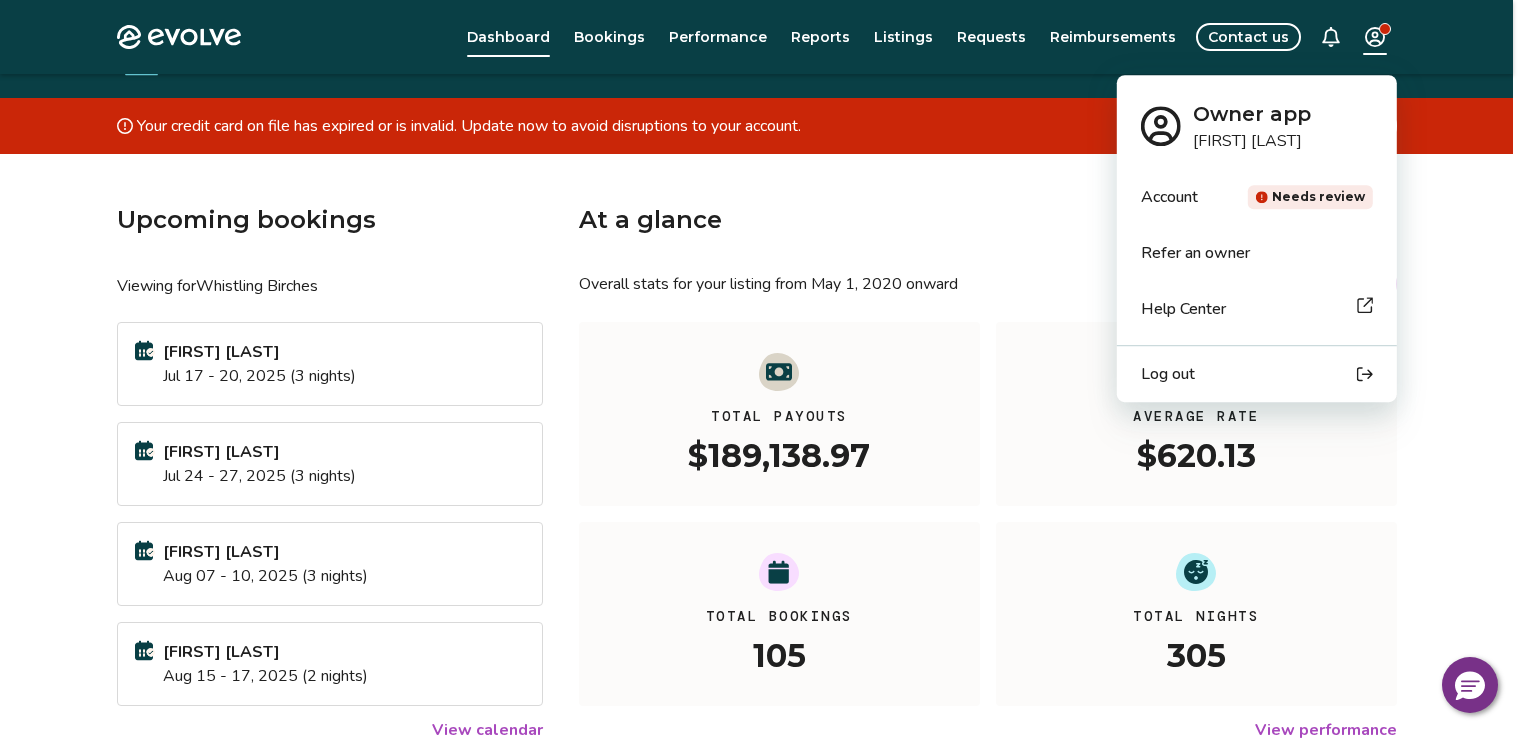 click on "Evolve Dashboard Bookings Performance Reports Listings Requests Reimbursements Contact us Hi,  [FIRST] ! Your credit card on file has expired or is invalid. Update now to avoid disruptions to your account. Update Upcoming bookings Viewing for  Whistling Birches [FIRST] [LAST] Jul 17 - 20, 2025 (3 nights) [FIRST] [LAST] Jul 24 - 27, 2025 (3 nights) [FIRST] [LAST] Aug 07 - 10, 2025 (3 nights) [FIRST] [LAST] Aug 15 - 17, 2025 (2 nights) View calendar At a glance Overall stats for your listing from May 1, 2020 onward All YTD MTD Total Payouts $189,138.97 Average Rate $620.13 Total Bookings 105 Total Nights 305 View performance Looking for the booking site links to your listing?  You can find these under  the  Listings  overview © 2013-Present Evolve Vacation Rental Network Privacy Policy | Terms of Service
Owner app [FIRST]   [LAST] Account Needs review Refer an owner Help Center Log out" at bounding box center (764, 503) 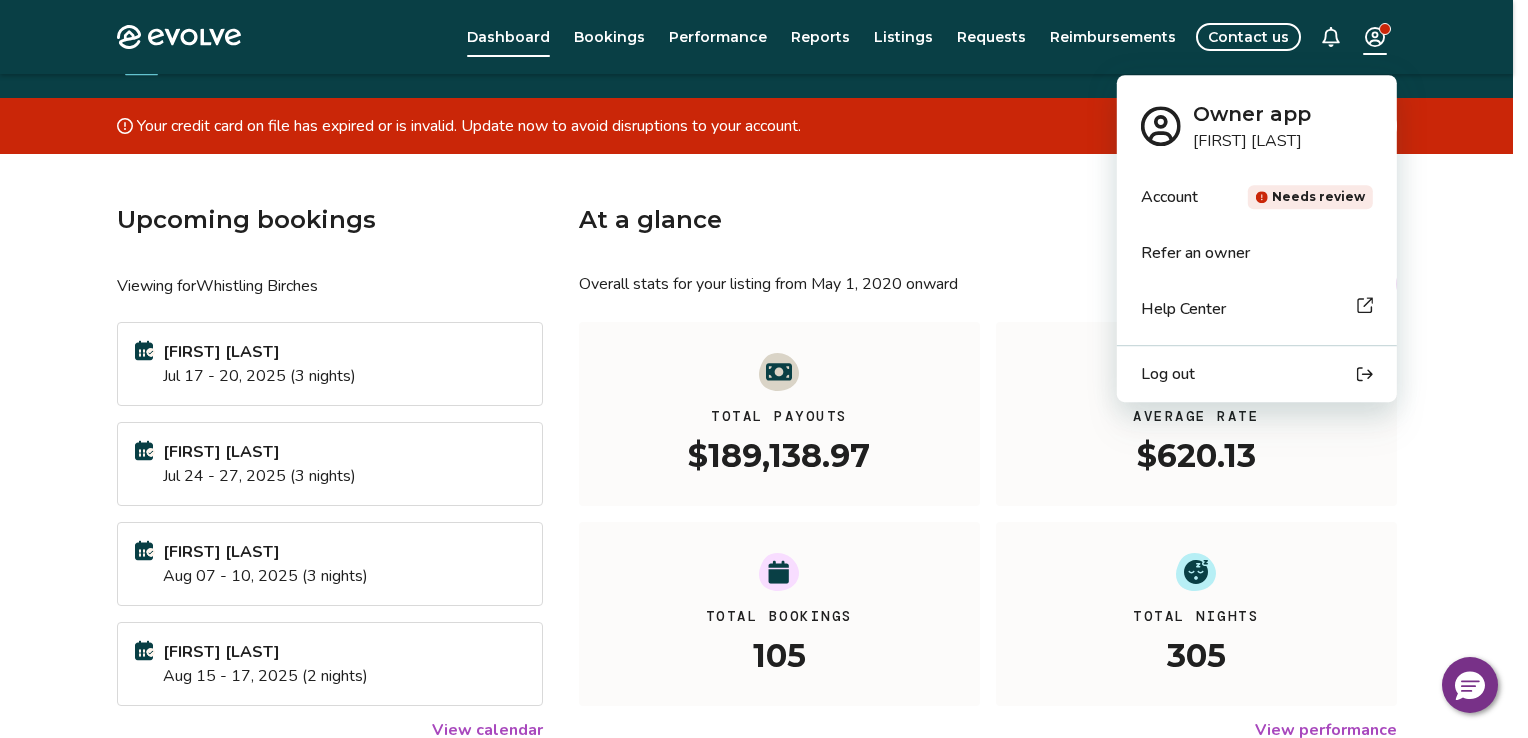 click on "Log out" at bounding box center (1168, 374) 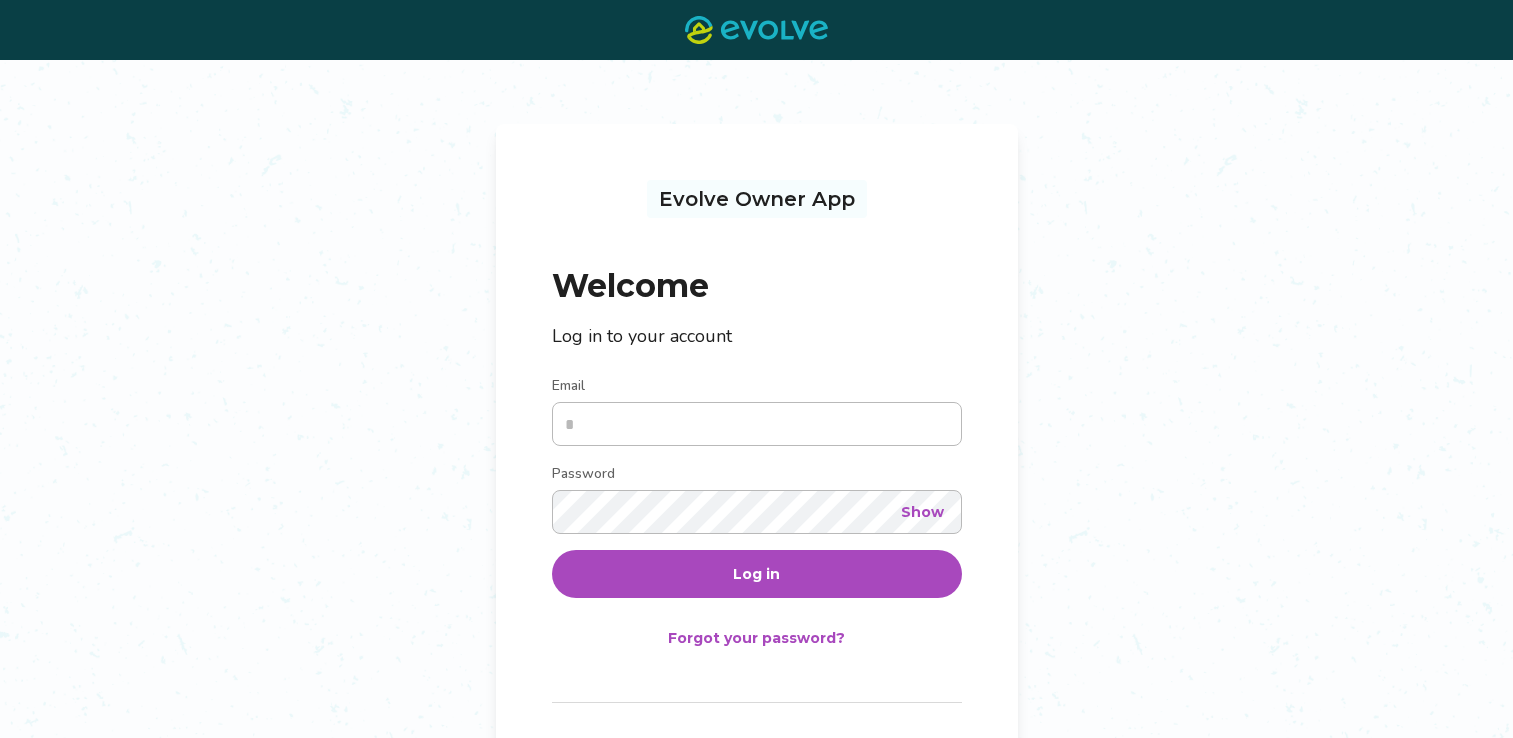 scroll, scrollTop: 0, scrollLeft: 0, axis: both 